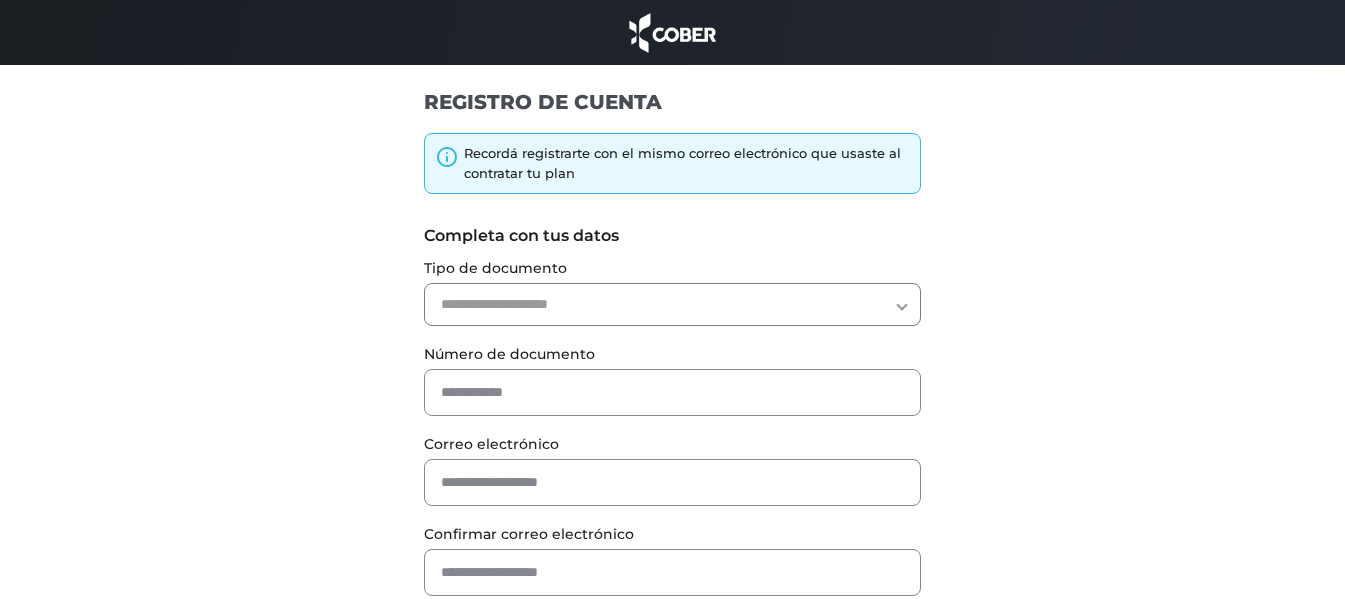 scroll, scrollTop: 0, scrollLeft: 0, axis: both 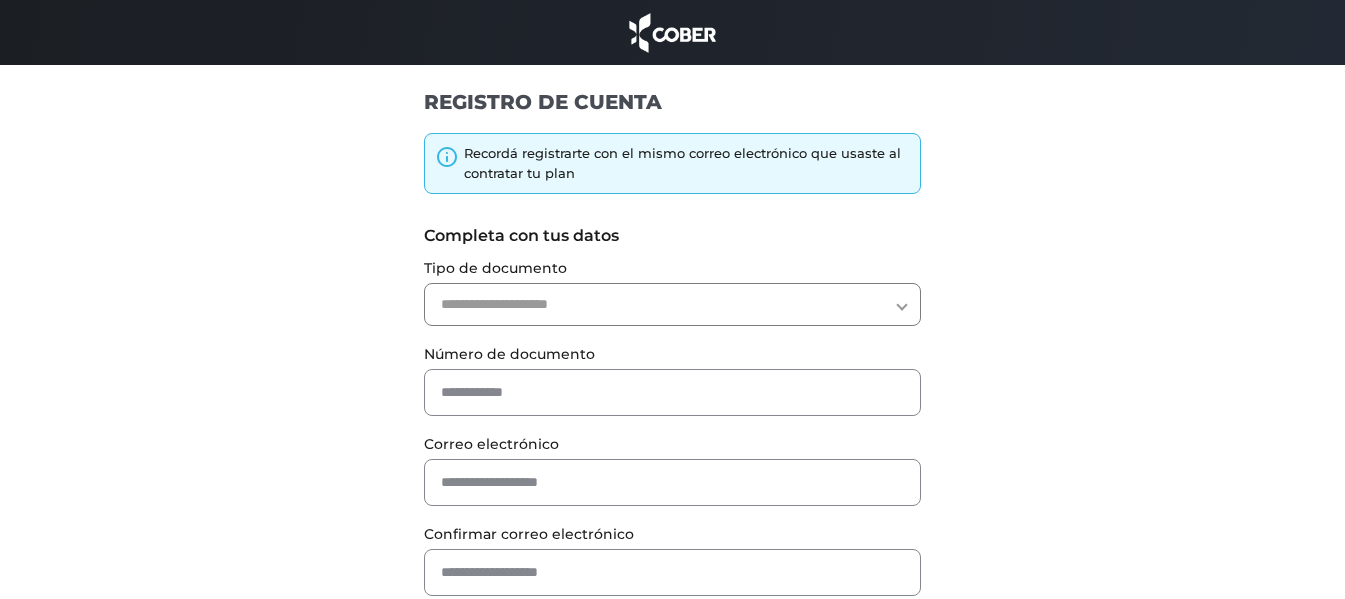 drag, startPoint x: 632, startPoint y: 287, endPoint x: 624, endPoint y: 297, distance: 12.806249 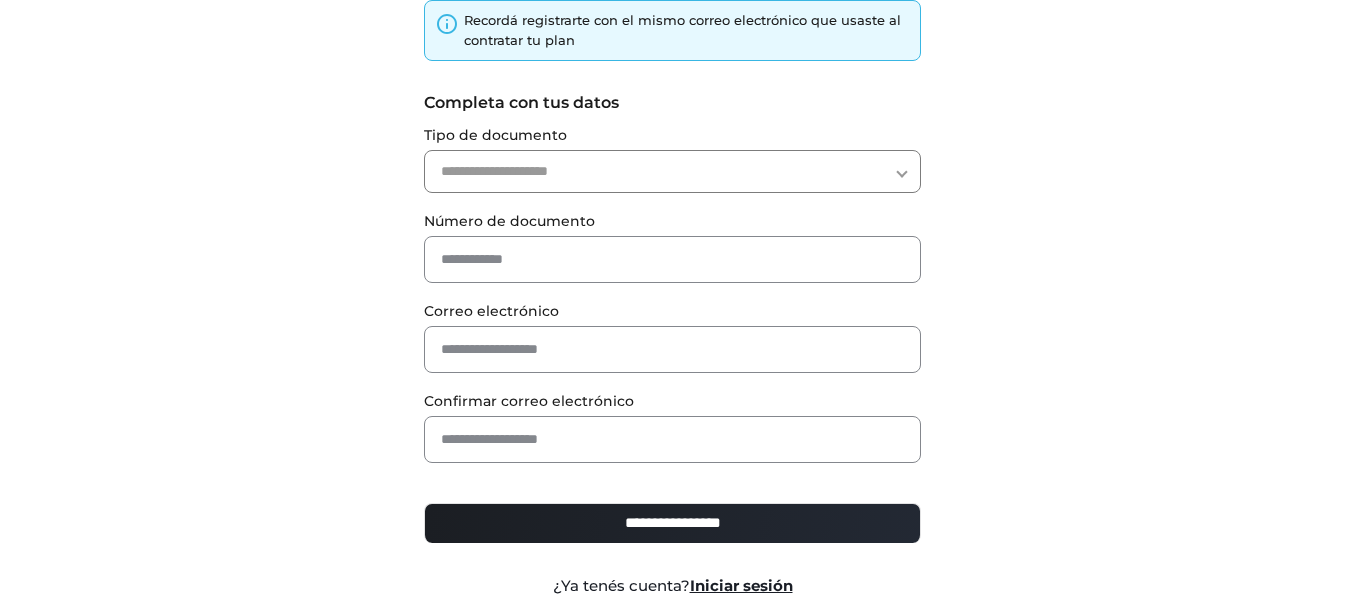 scroll, scrollTop: 219, scrollLeft: 0, axis: vertical 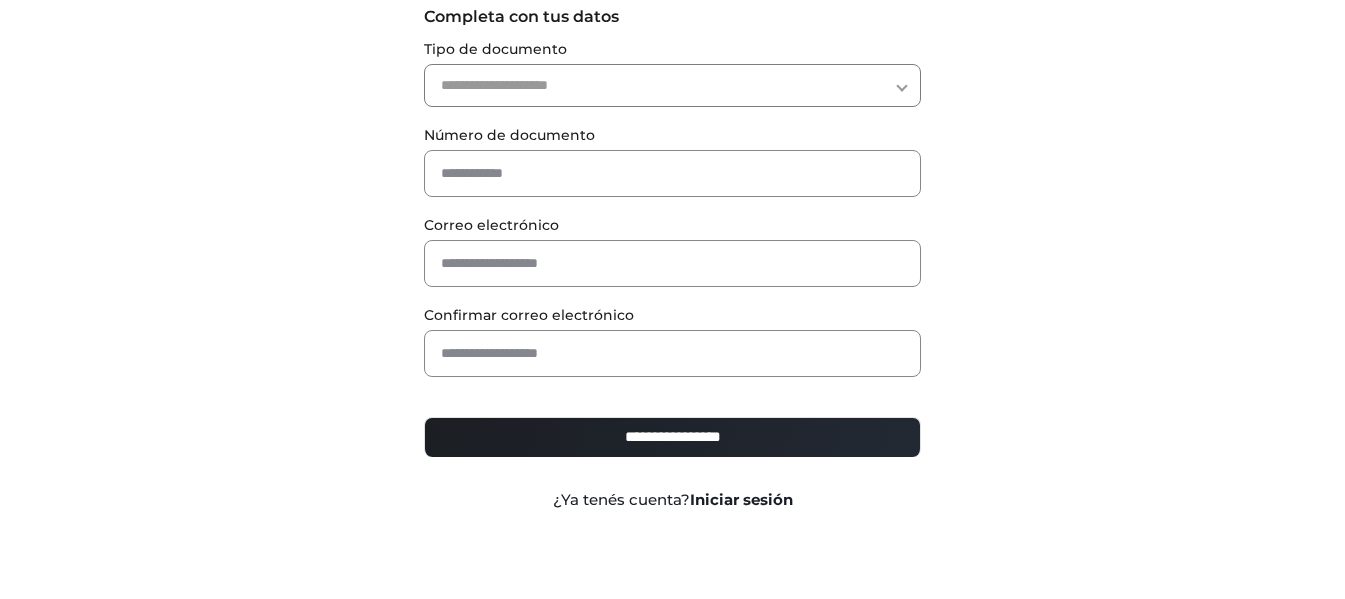 click on "Iniciar sesión" at bounding box center [741, 499] 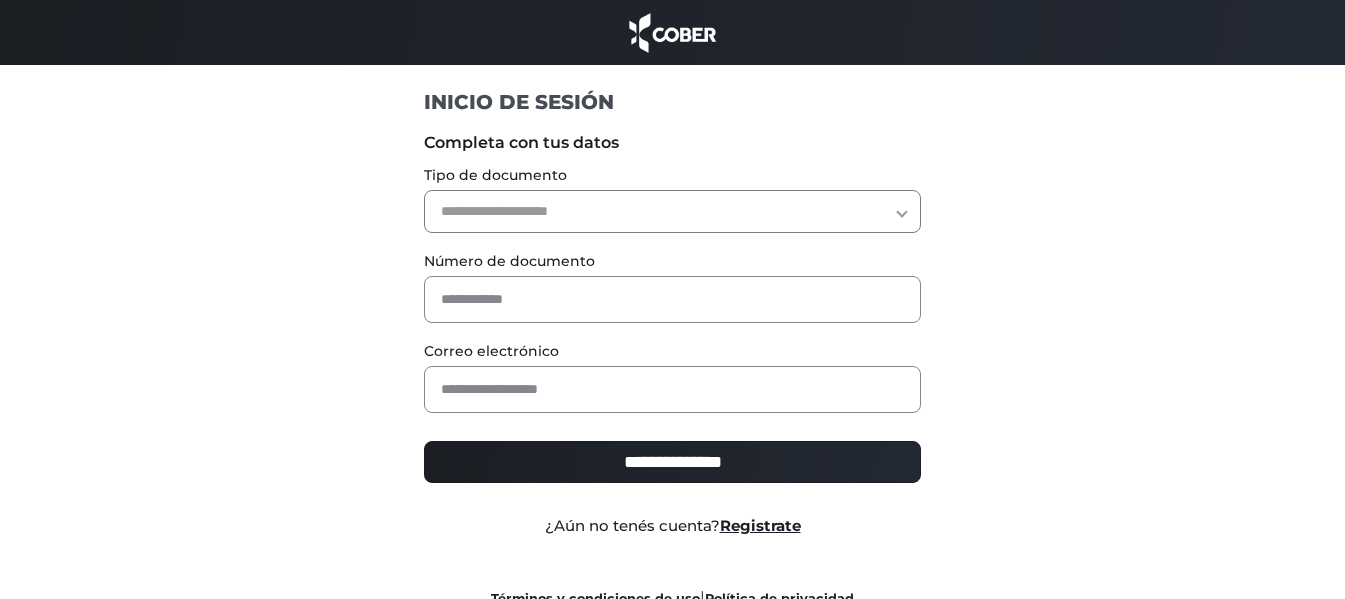 scroll, scrollTop: 0, scrollLeft: 0, axis: both 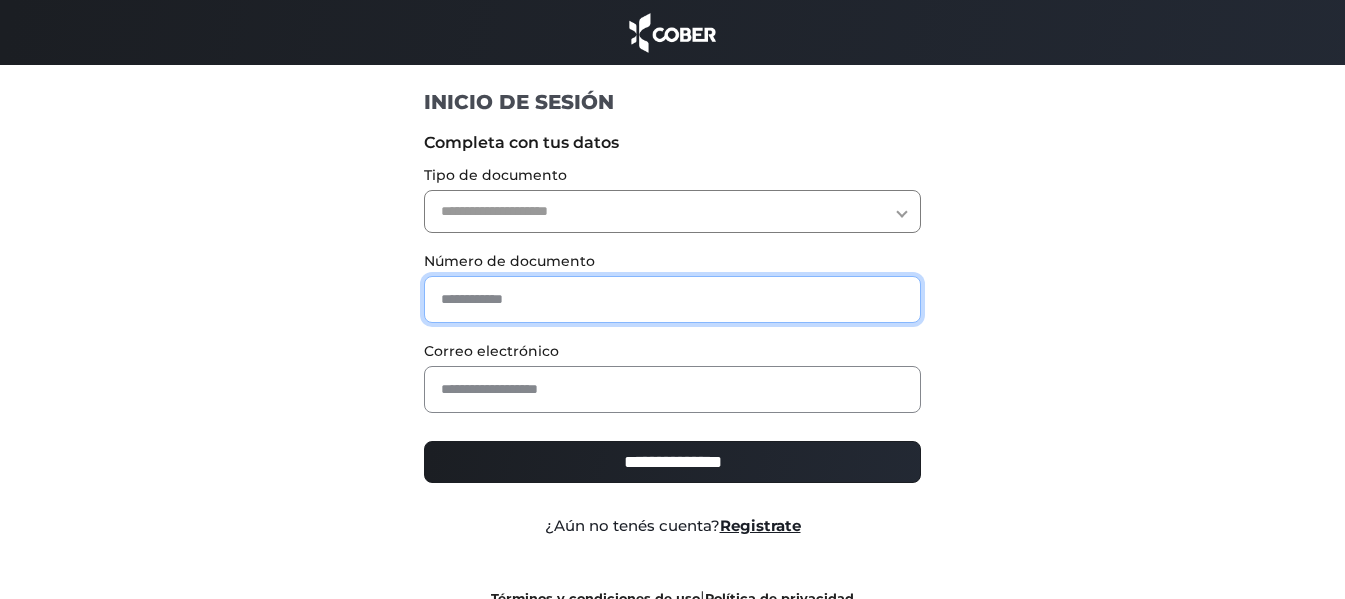 click at bounding box center (672, 299) 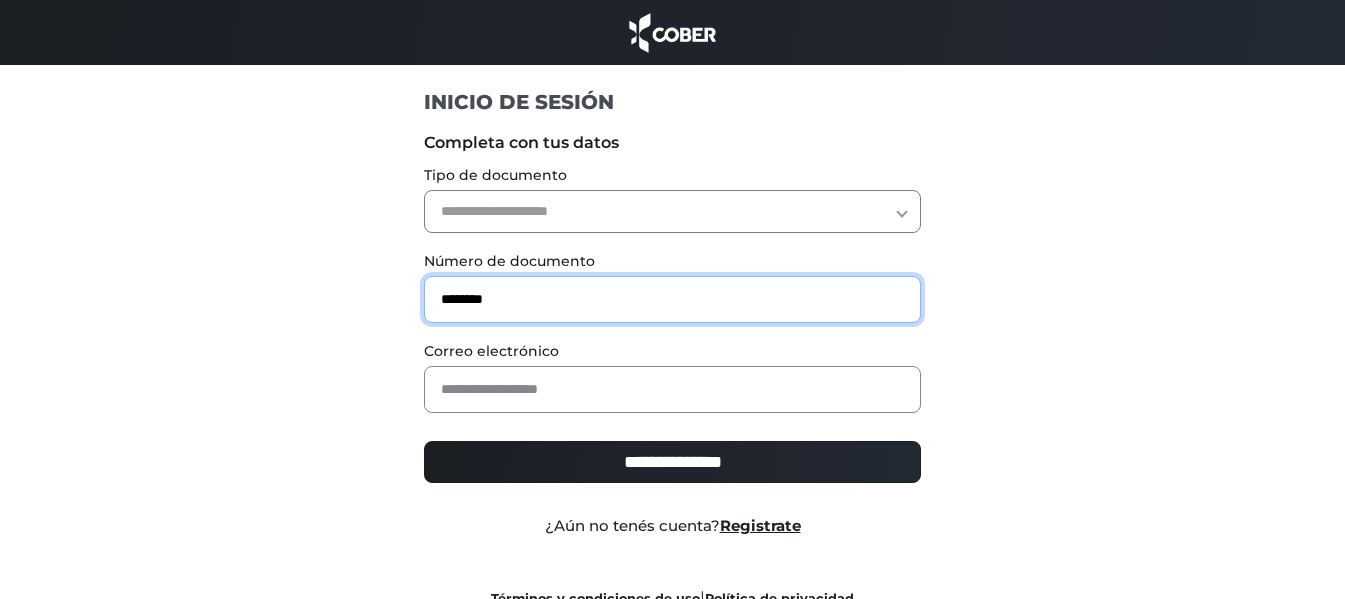 type on "********" 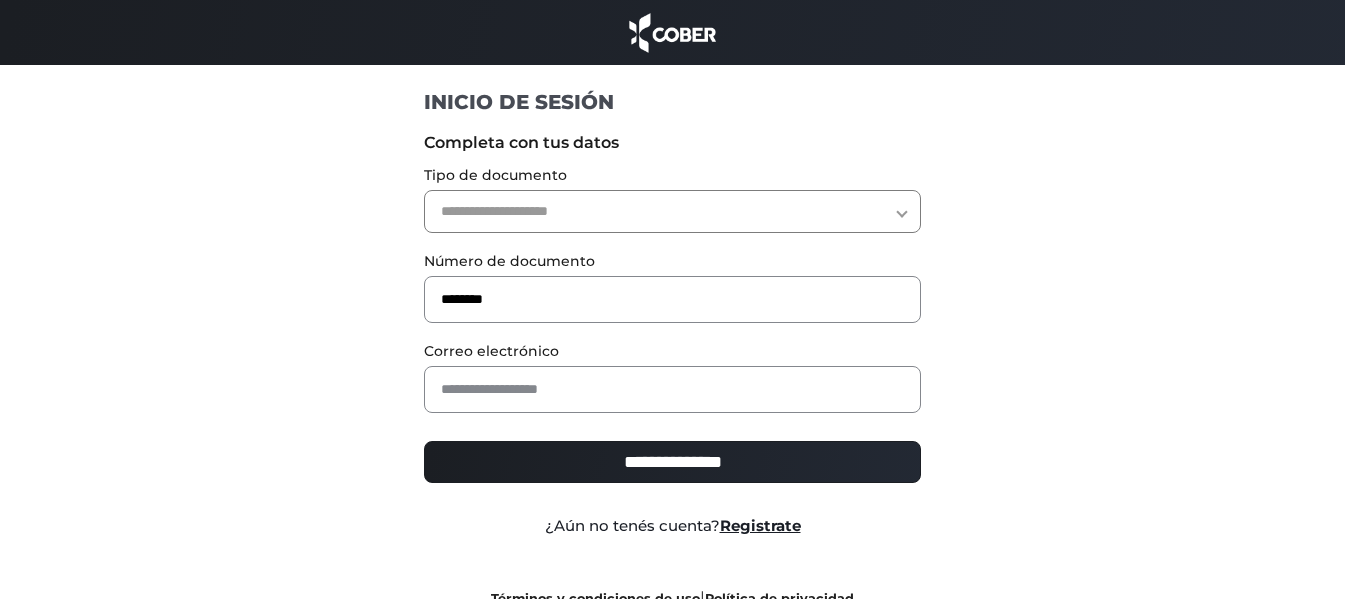 click on "**********" at bounding box center [672, 211] 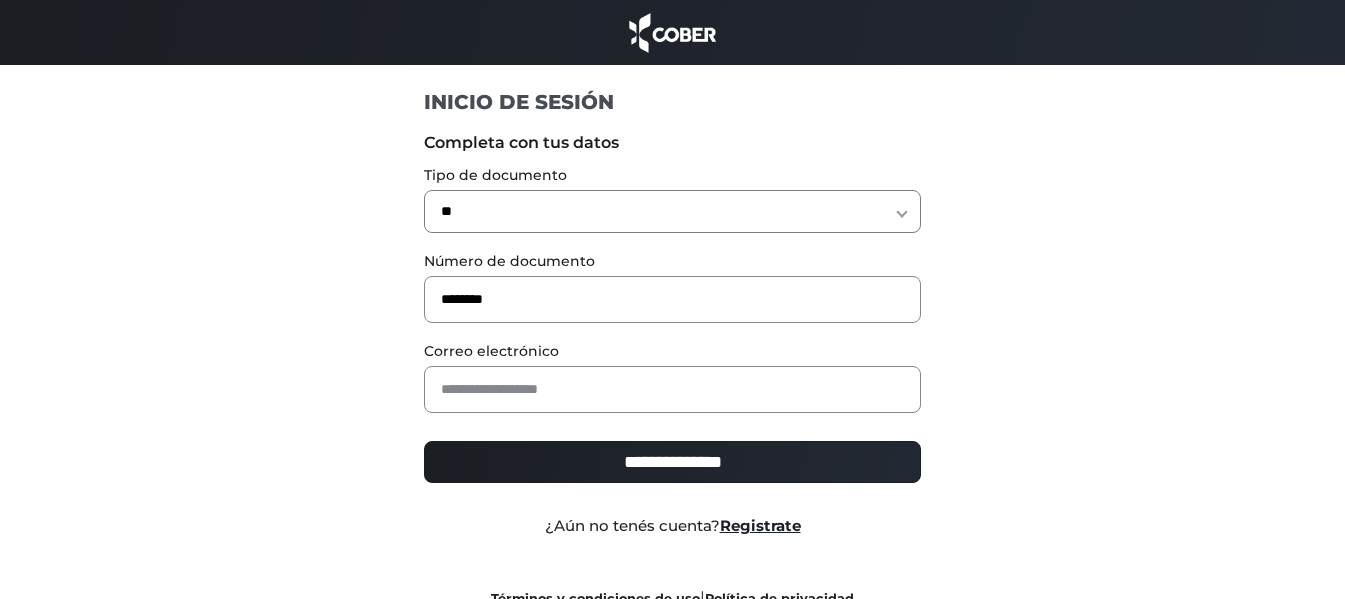 click on "**********" at bounding box center (672, 211) 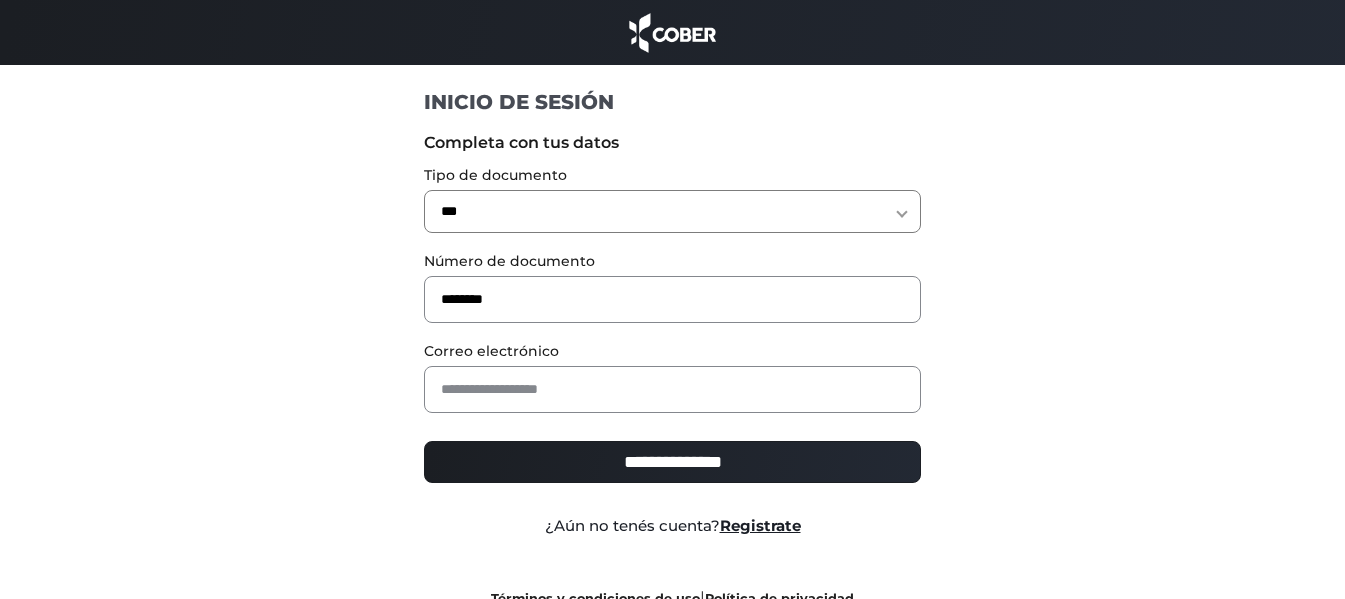 click on "**********" at bounding box center (672, 211) 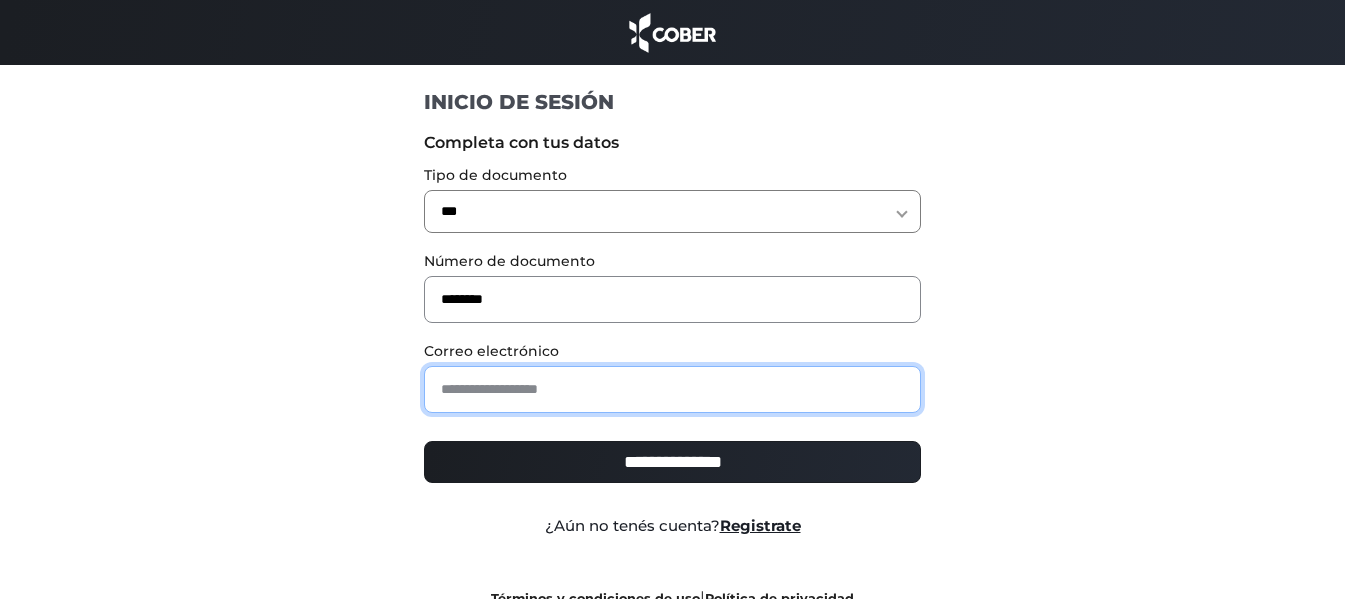 drag, startPoint x: 565, startPoint y: 400, endPoint x: 576, endPoint y: 404, distance: 11.7046995 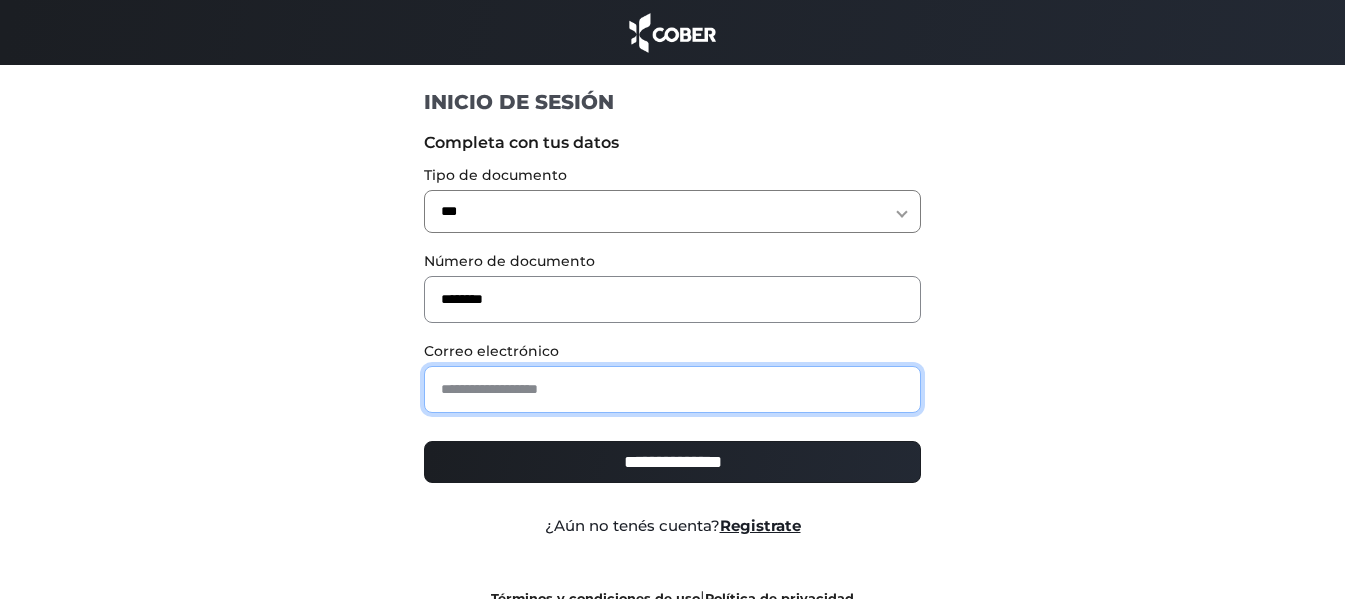 click at bounding box center (672, 389) 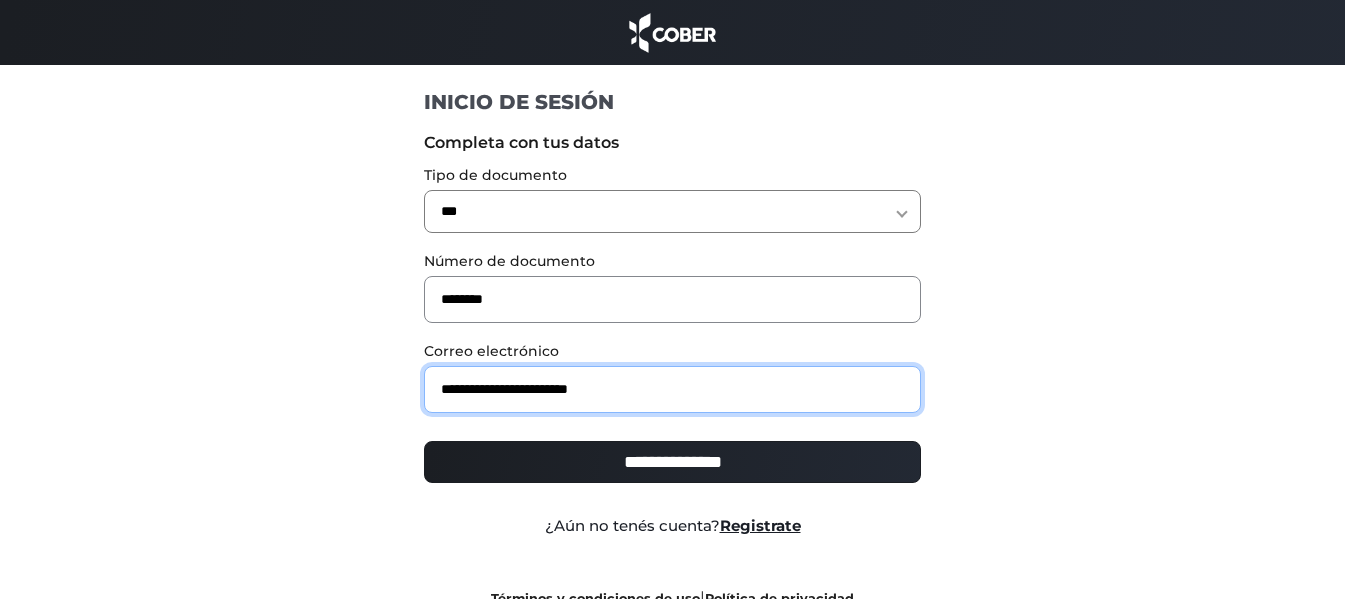 type on "**********" 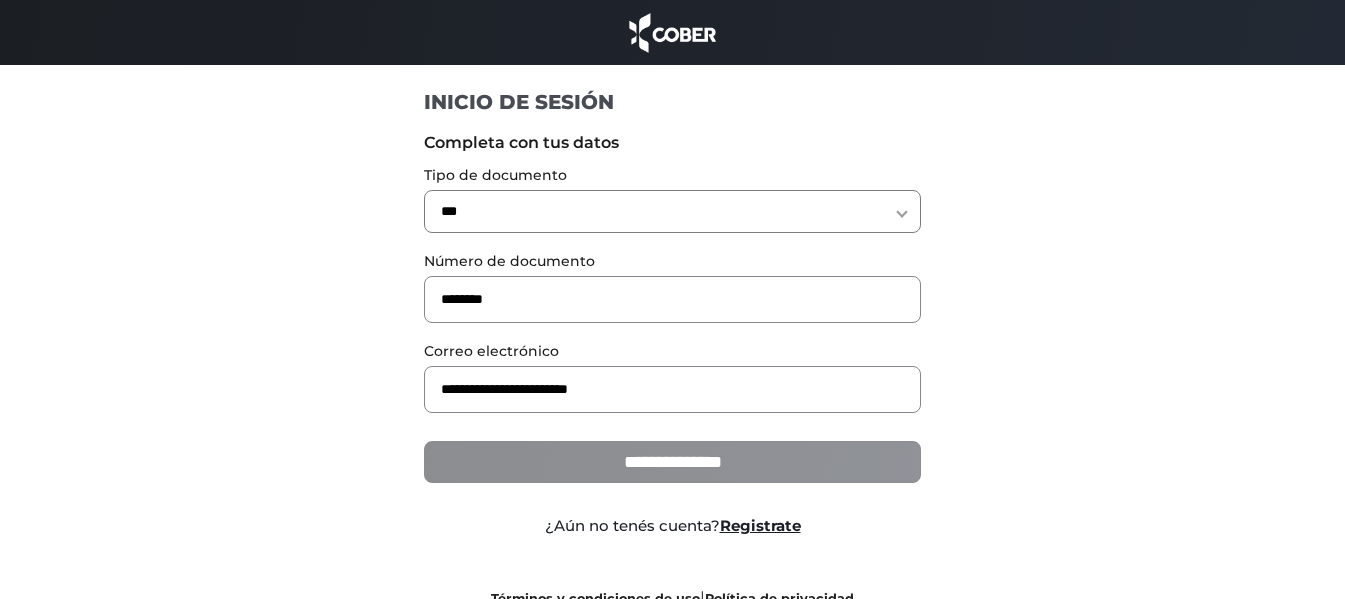 click on "**********" at bounding box center [672, 462] 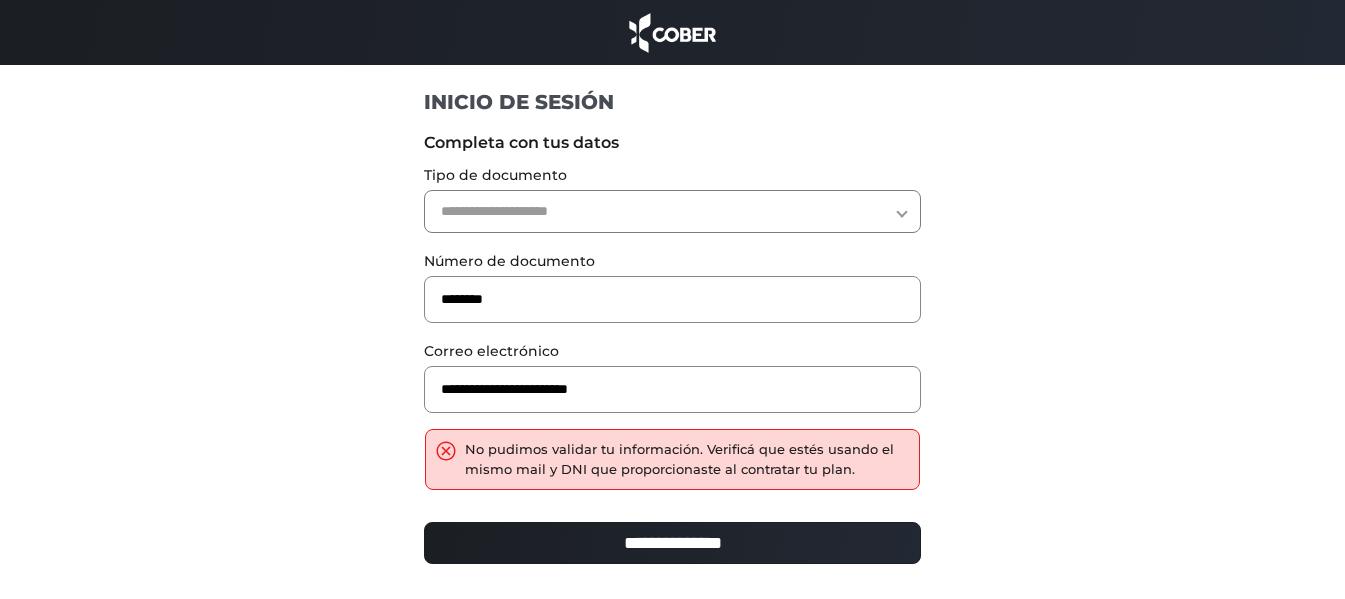scroll, scrollTop: 0, scrollLeft: 0, axis: both 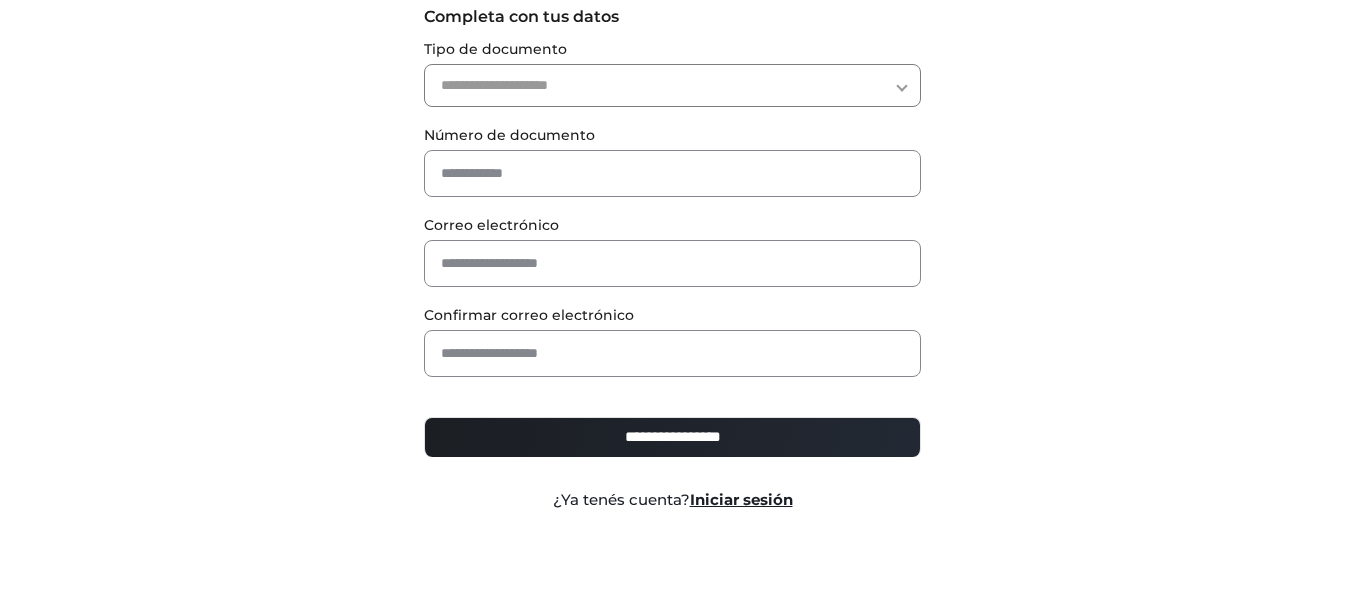 click on "**********" at bounding box center (672, 445) 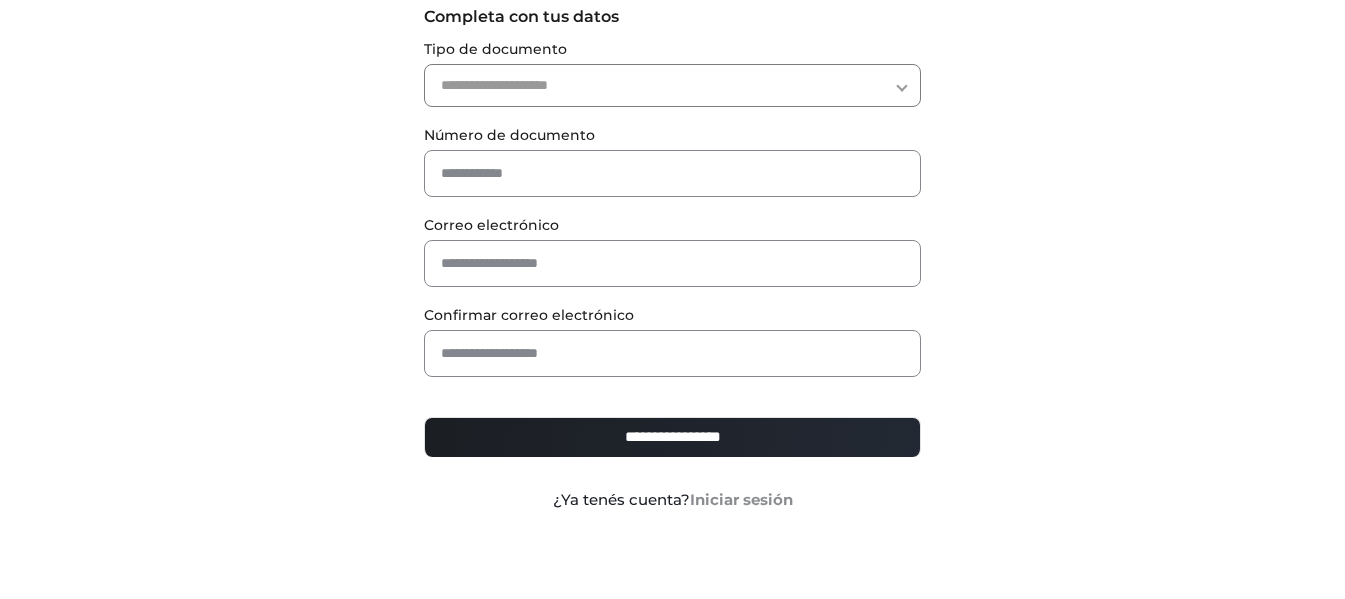 click on "Iniciar sesión" at bounding box center (741, 499) 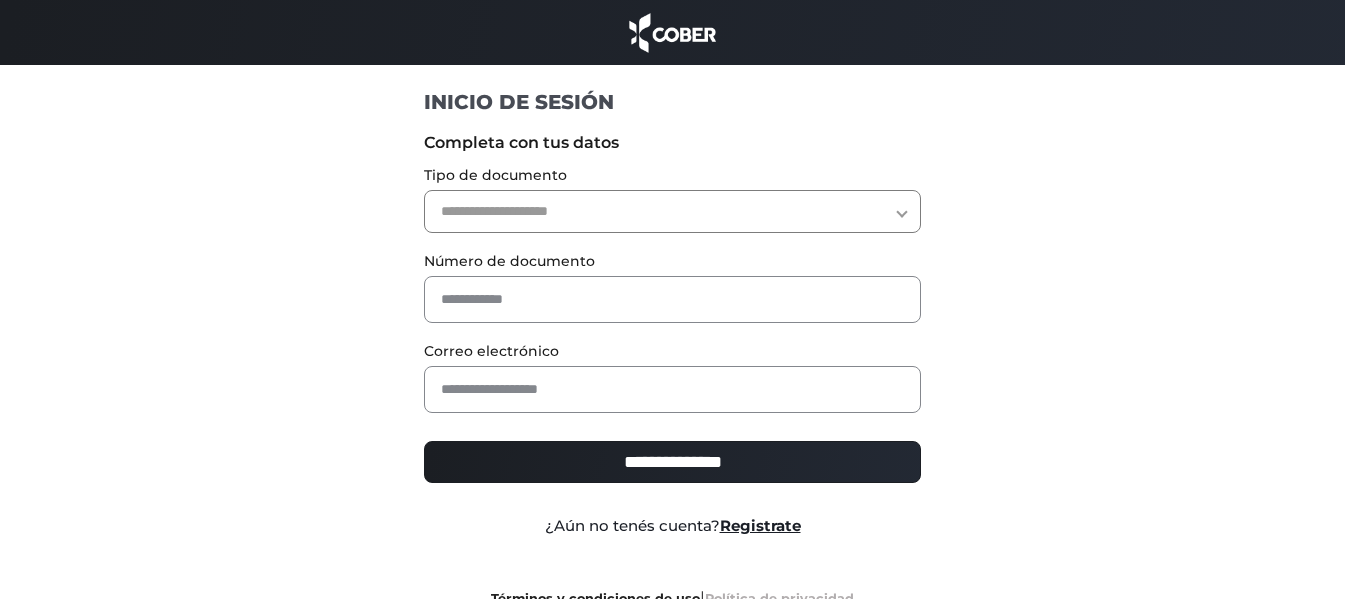 scroll, scrollTop: 0, scrollLeft: 0, axis: both 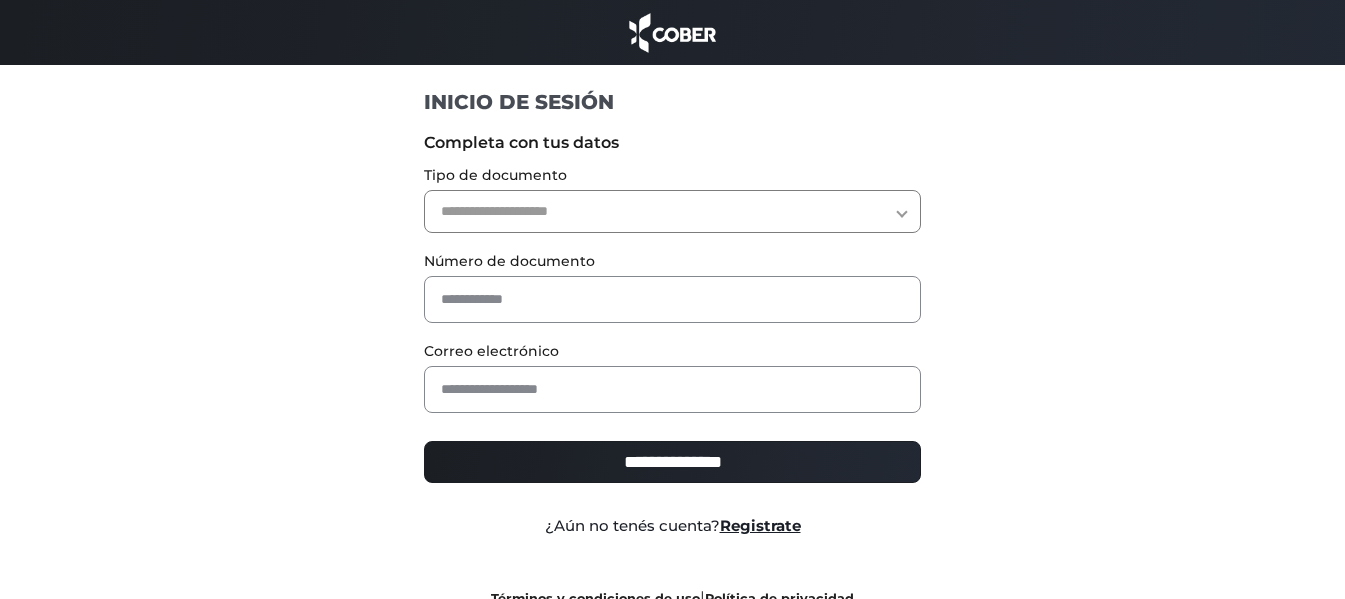 click on "**********" at bounding box center (673, 378) 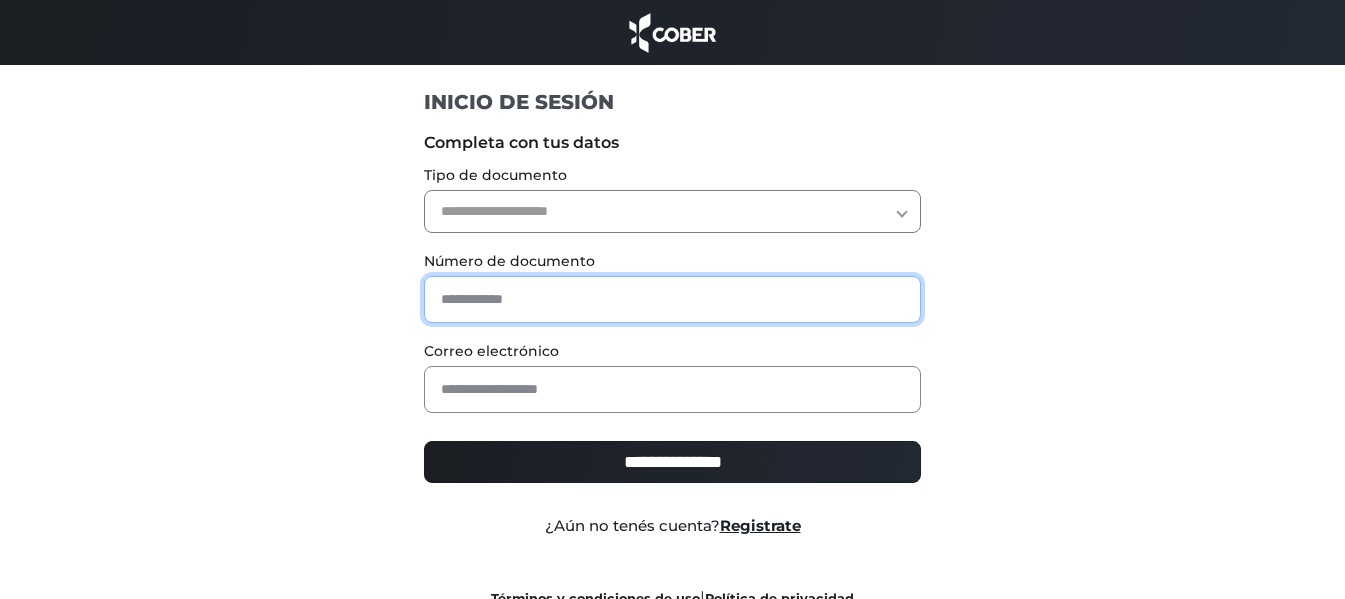 click at bounding box center (672, 299) 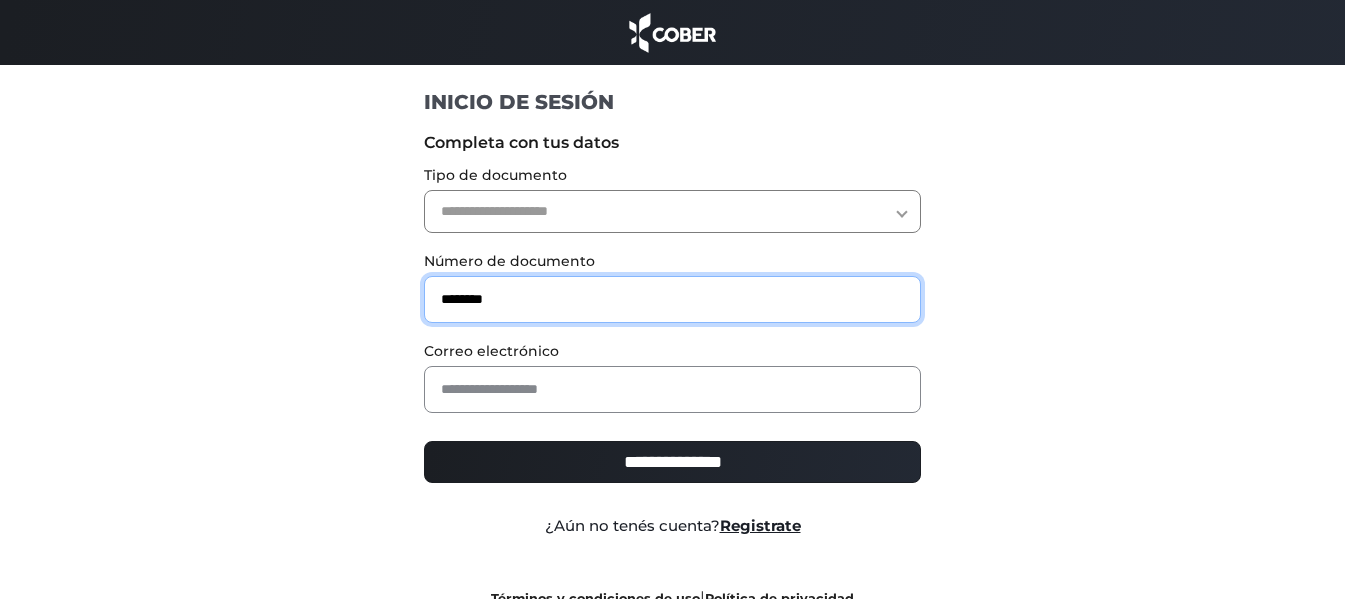 type on "********" 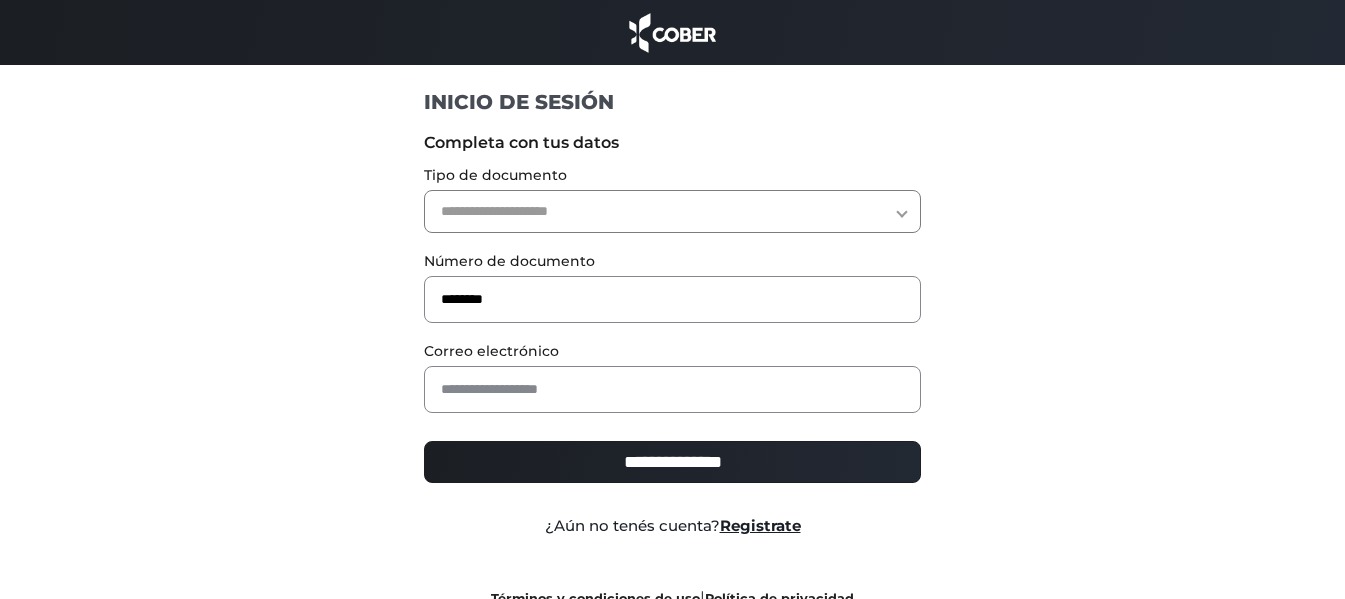 drag, startPoint x: 637, startPoint y: 179, endPoint x: 618, endPoint y: 201, distance: 29.068884 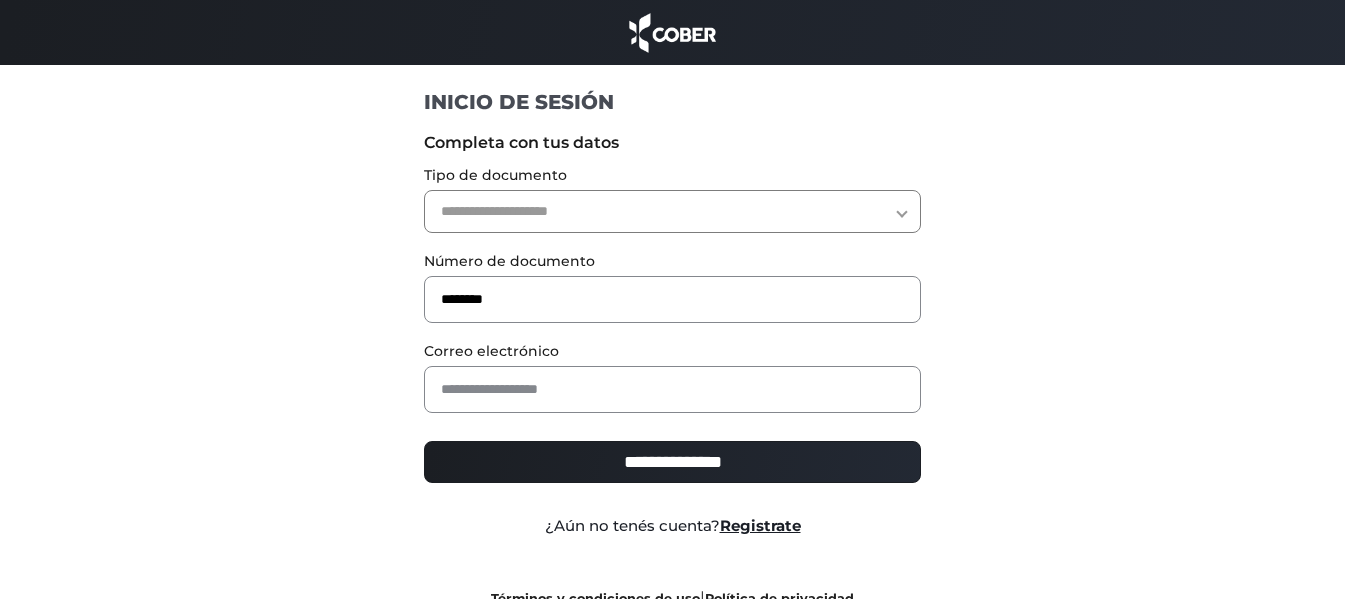 click on "Tipo de documento" at bounding box center [672, 175] 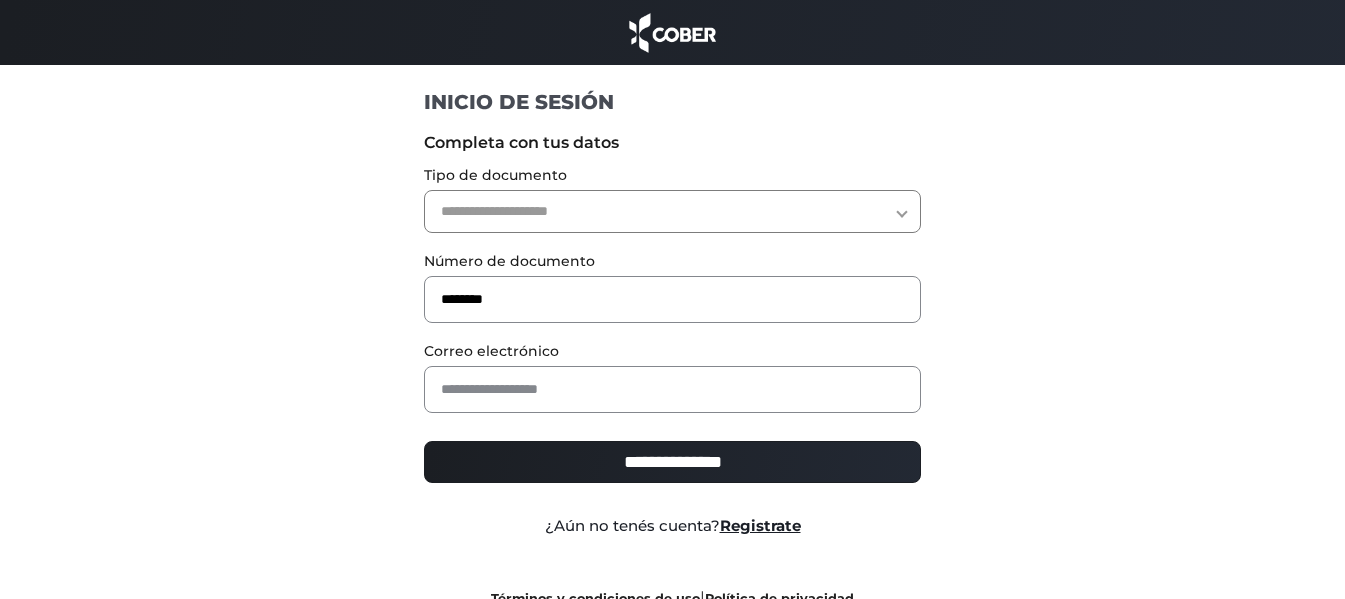 click on "**********" at bounding box center (672, 211) 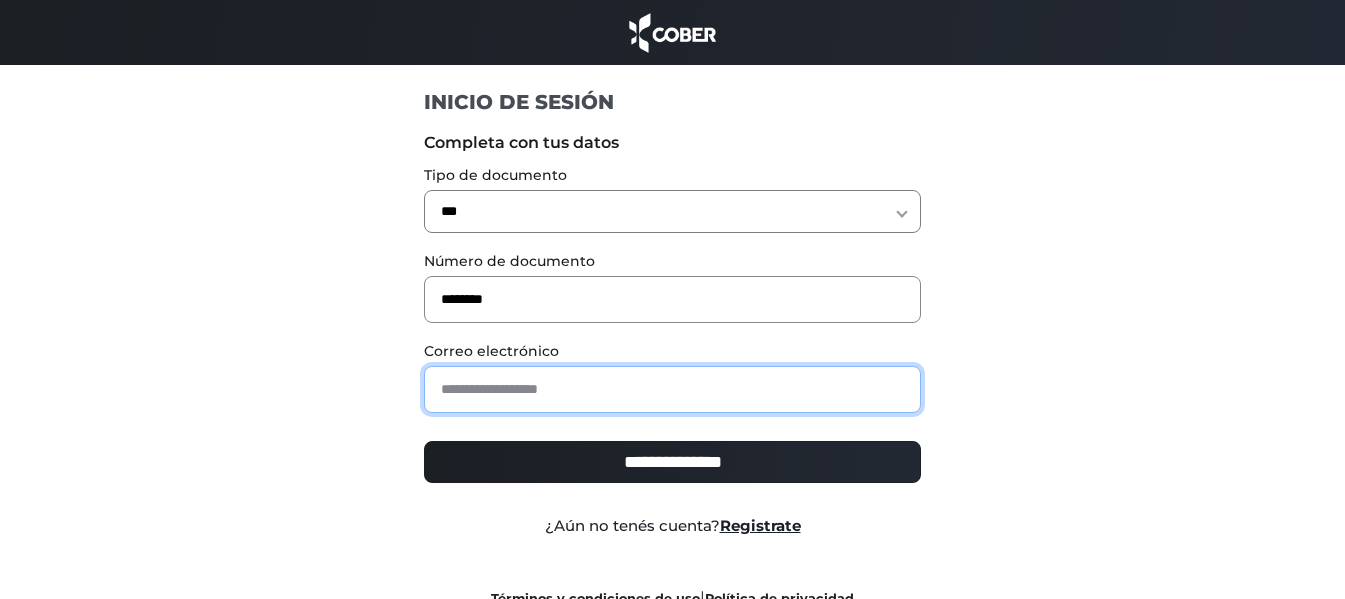 click at bounding box center [672, 389] 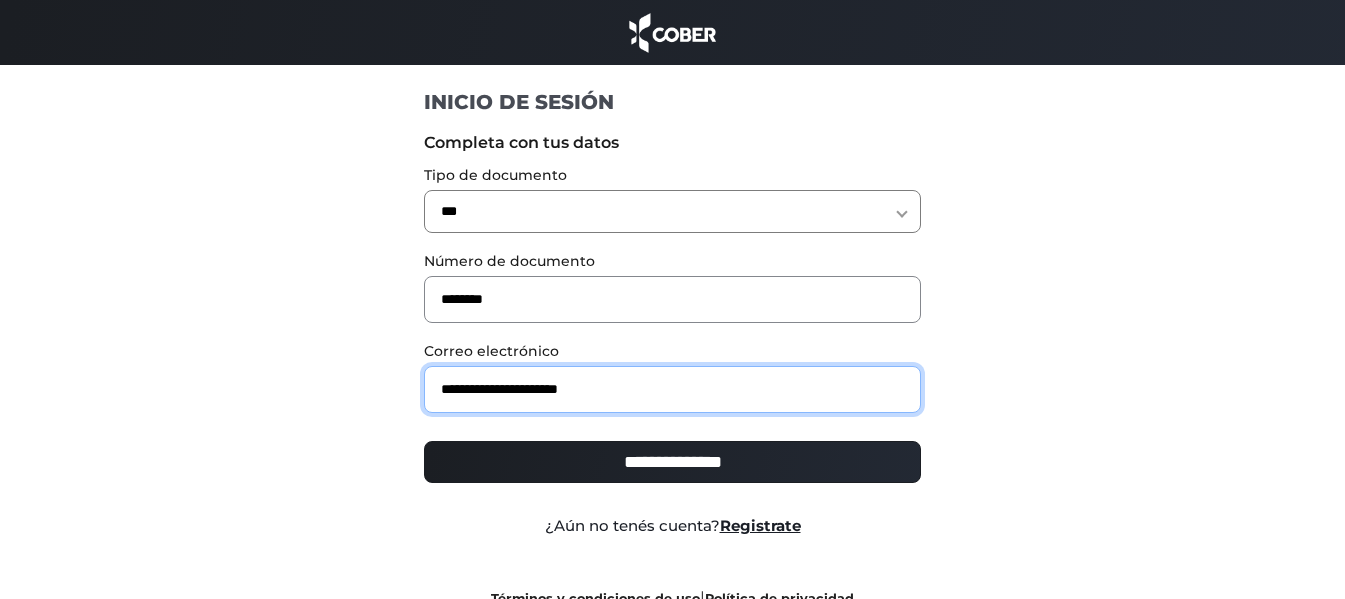 type on "**********" 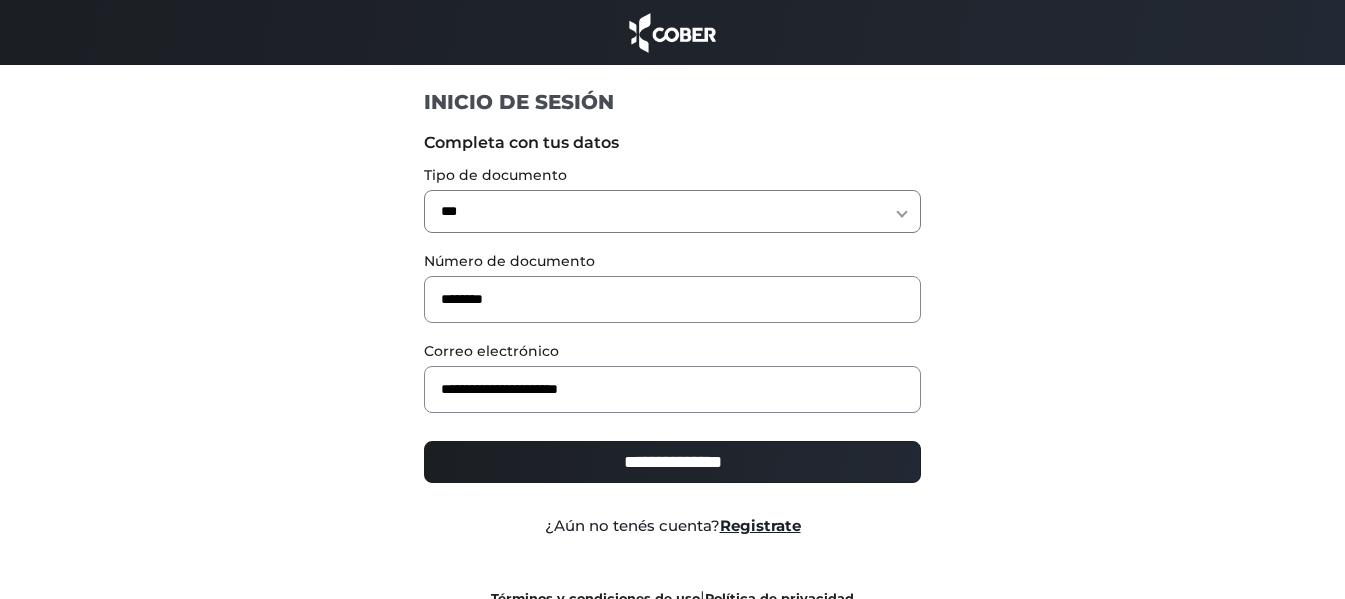 click on "**********" at bounding box center [672, 462] 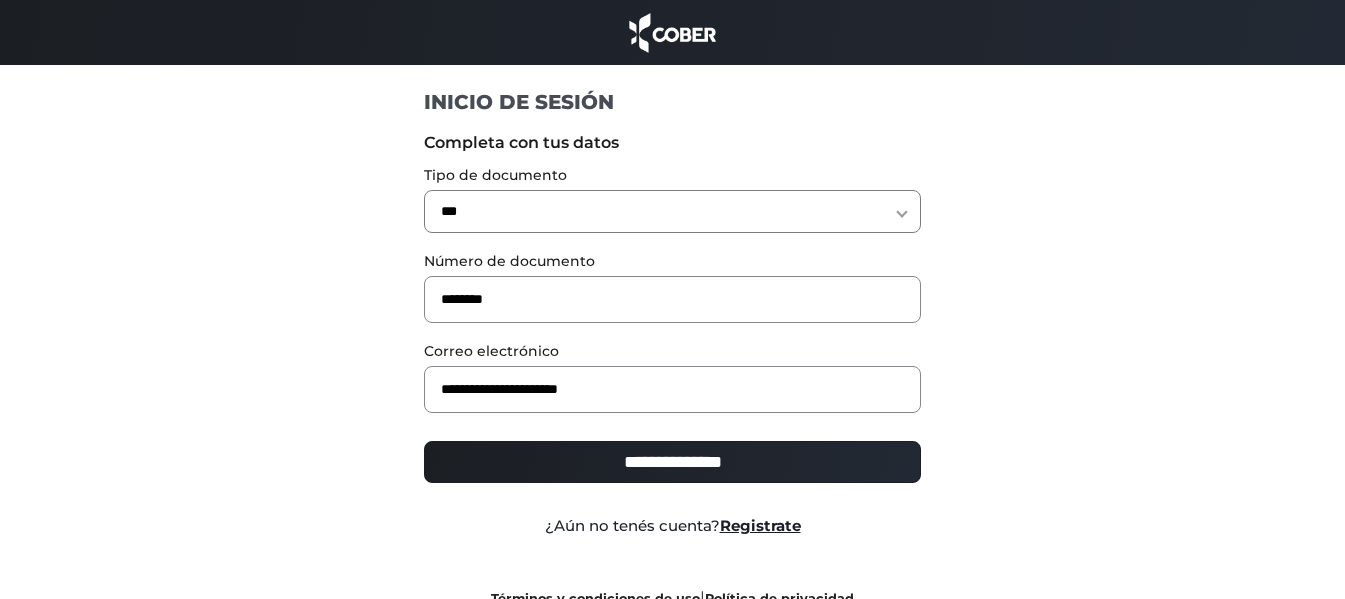 type on "**********" 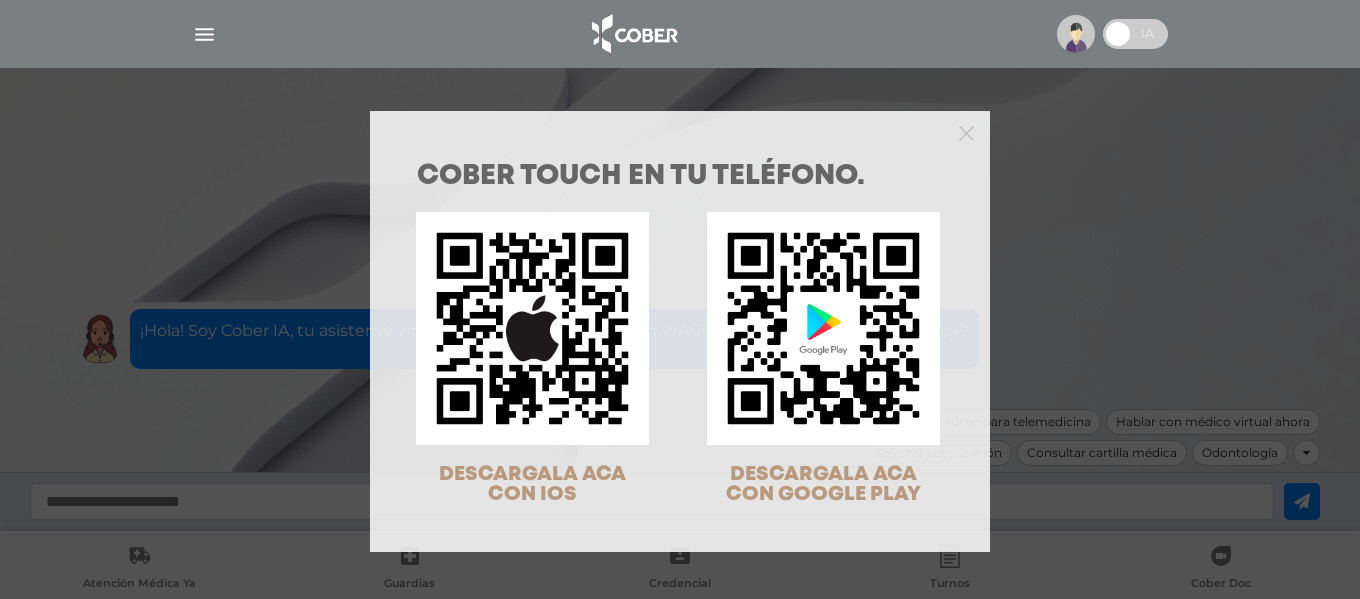 scroll, scrollTop: 0, scrollLeft: 0, axis: both 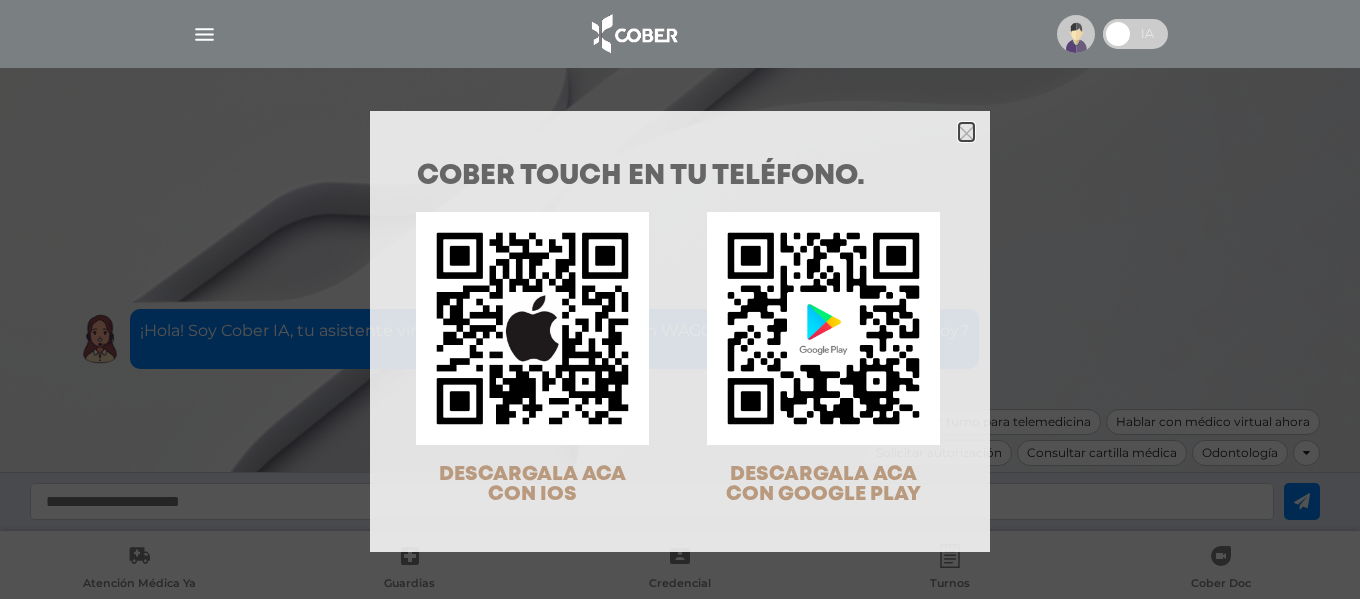 click 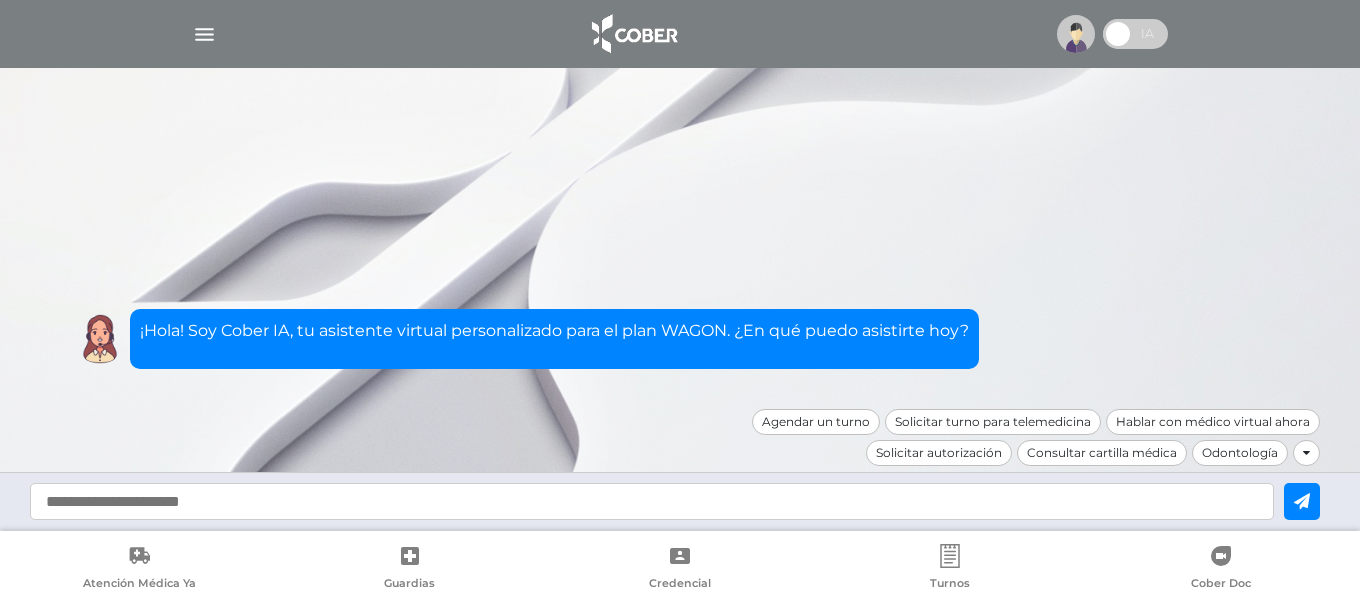 click at bounding box center (204, 34) 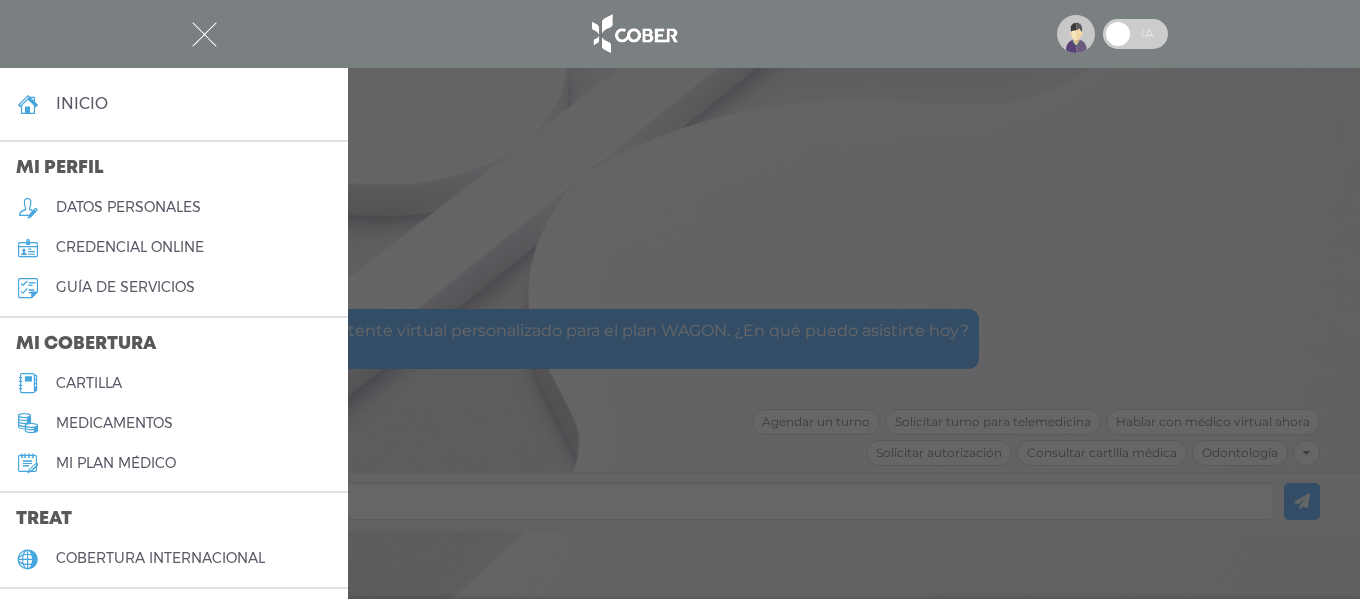 click on "cartilla" at bounding box center [89, 383] 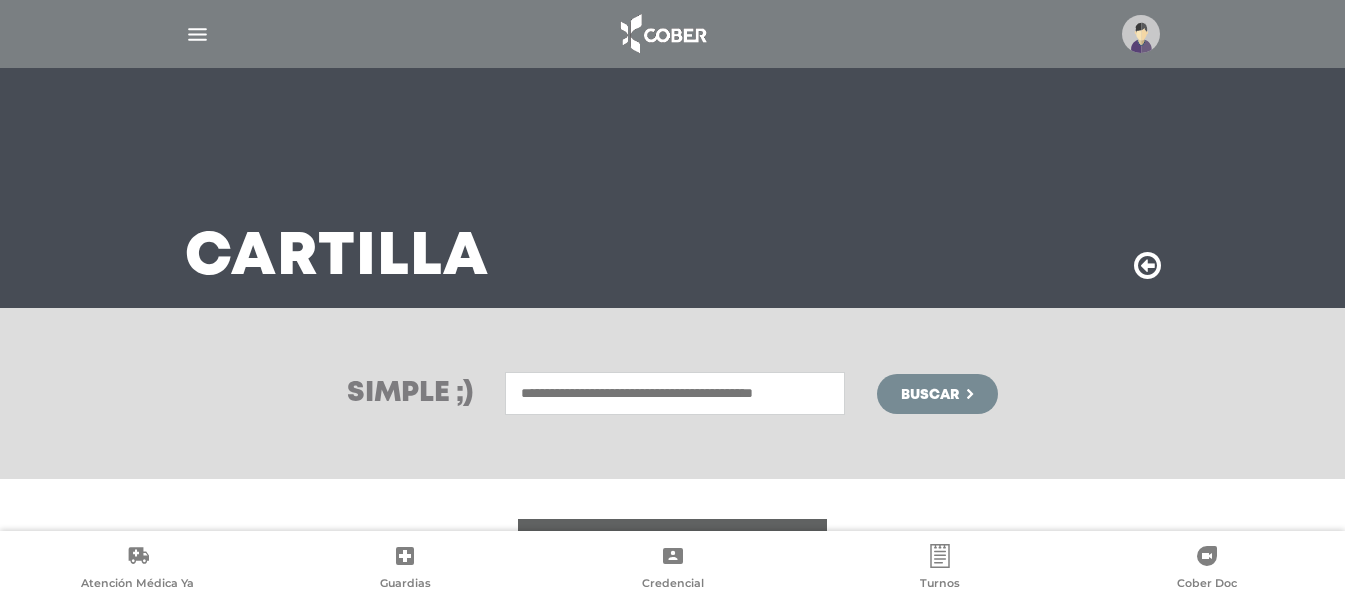 scroll, scrollTop: 0, scrollLeft: 0, axis: both 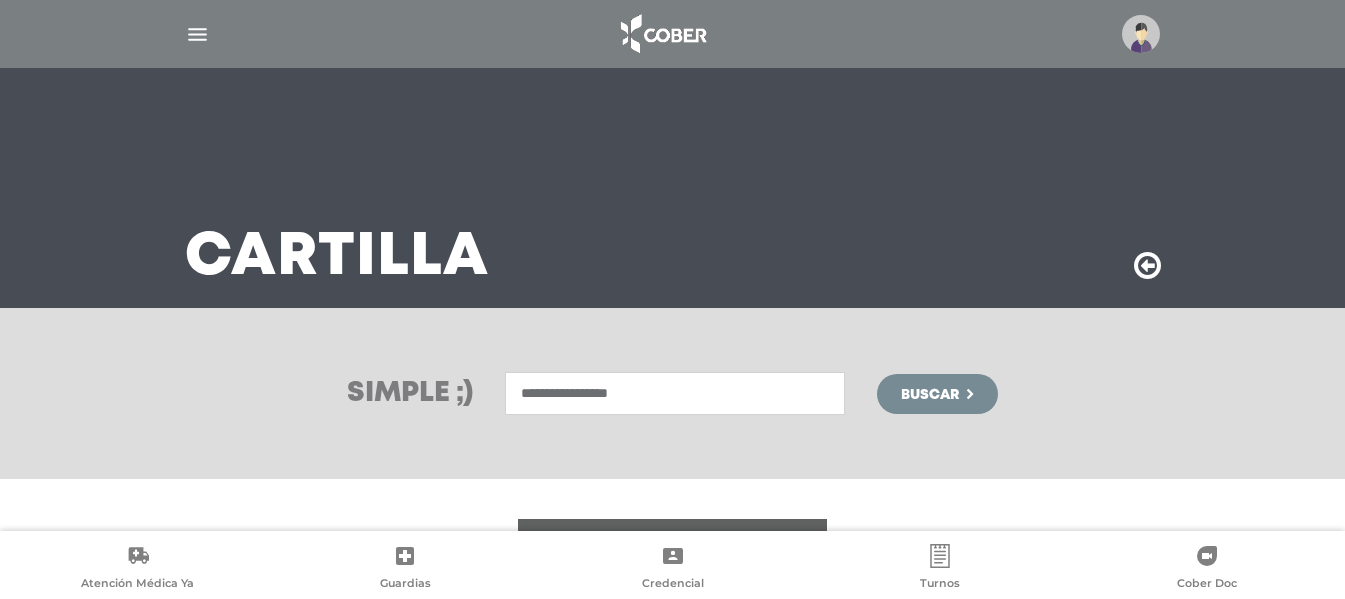 type on "**********" 